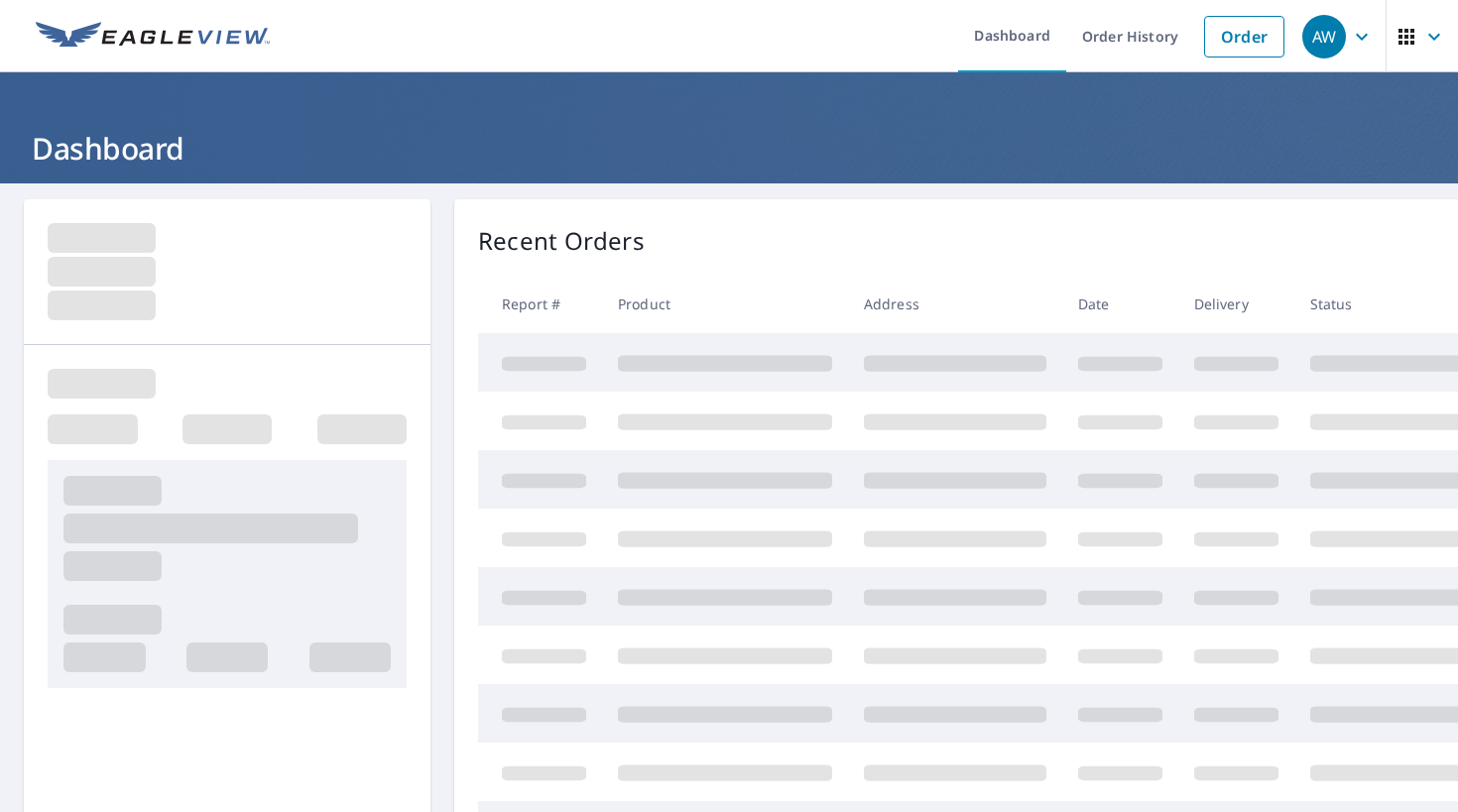 scroll, scrollTop: 0, scrollLeft: 0, axis: both 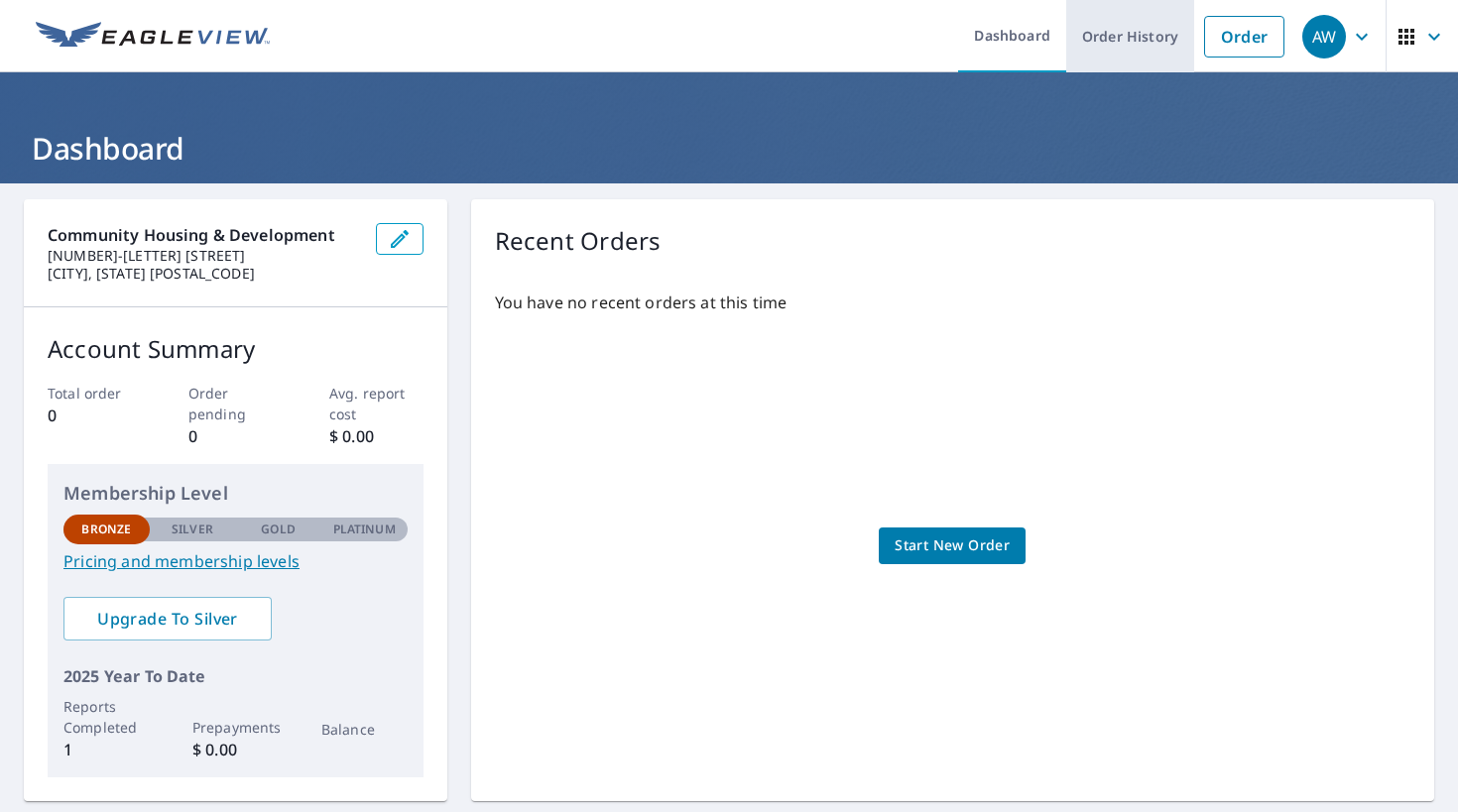 click on "Order History" at bounding box center (1130, 36) 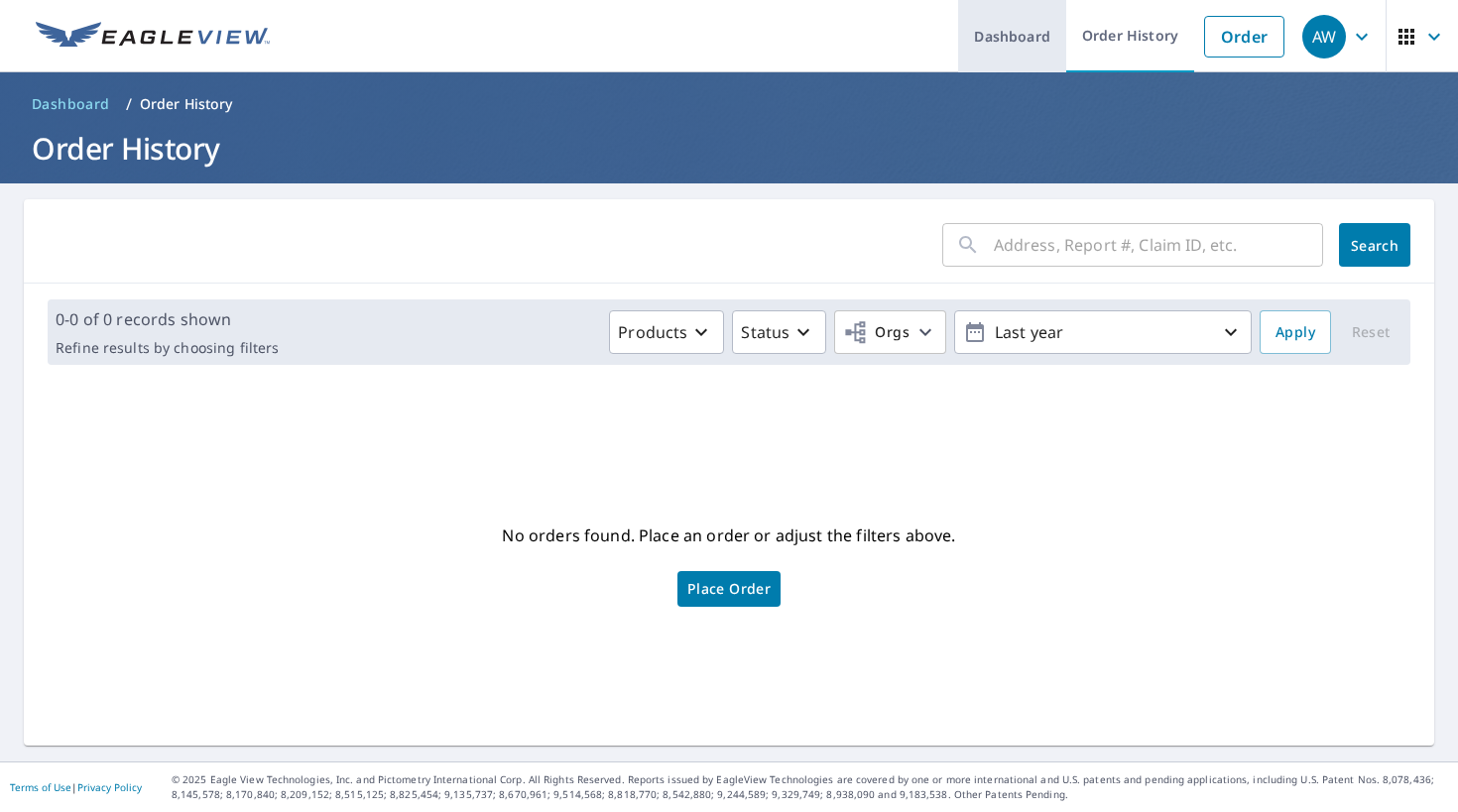 click on "Dashboard" at bounding box center (1012, 36) 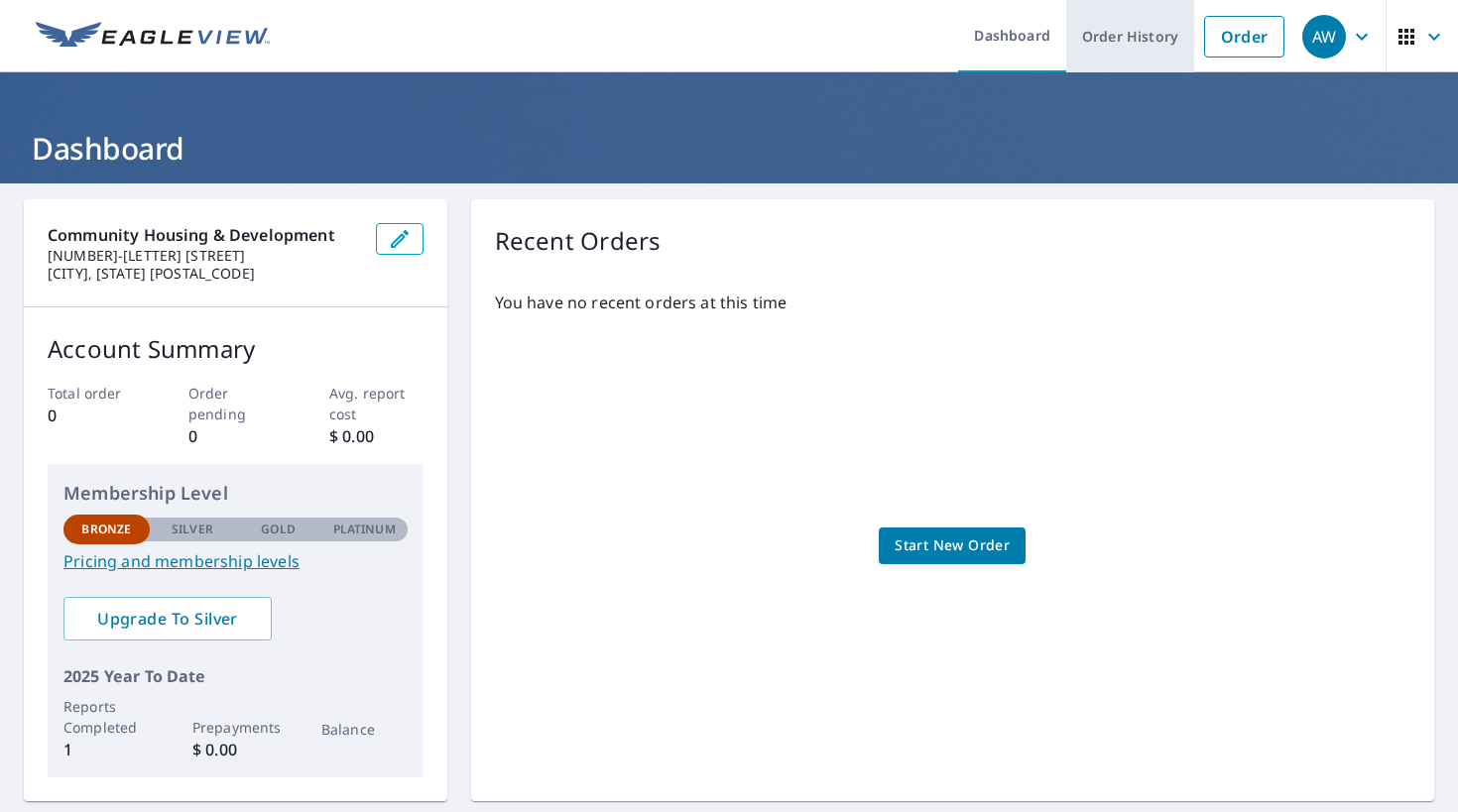 click on "Order History" at bounding box center (1130, 36) 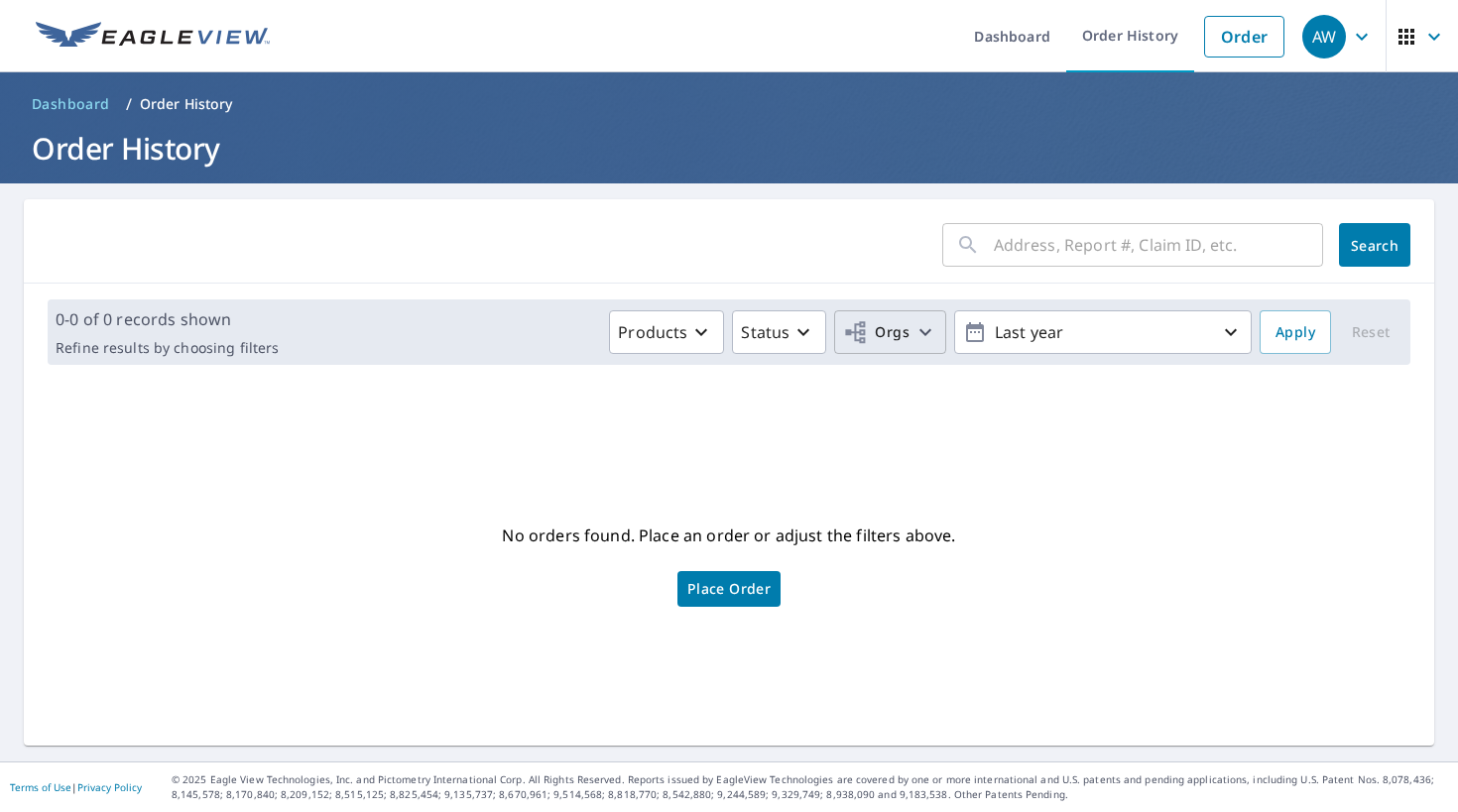 click on "Orgs" at bounding box center [890, 332] 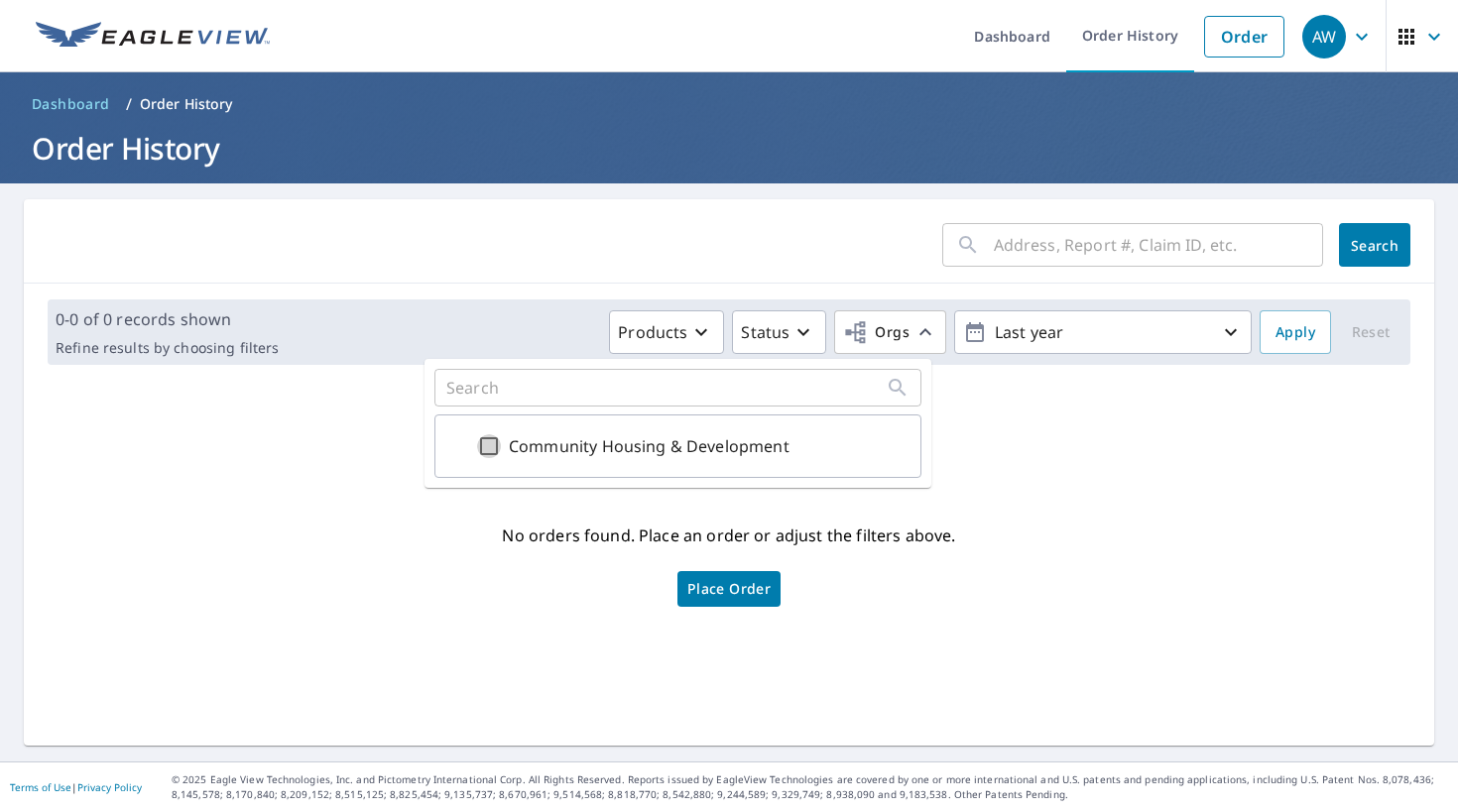 click on "Community Housing & Development" at bounding box center [489, 446] 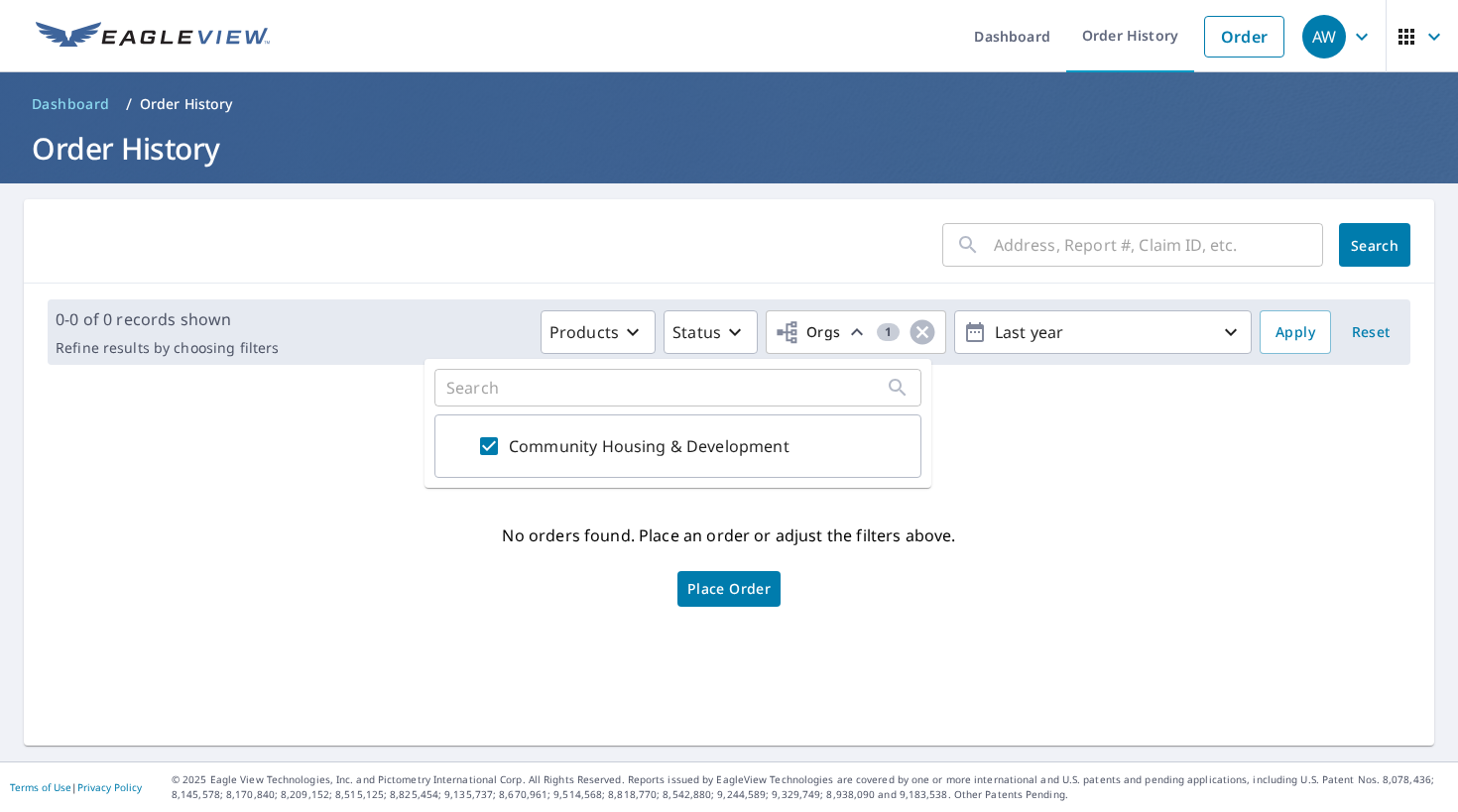 click on "No orders found. Place an order or adjust the filters above. Place Order" at bounding box center (729, 563) 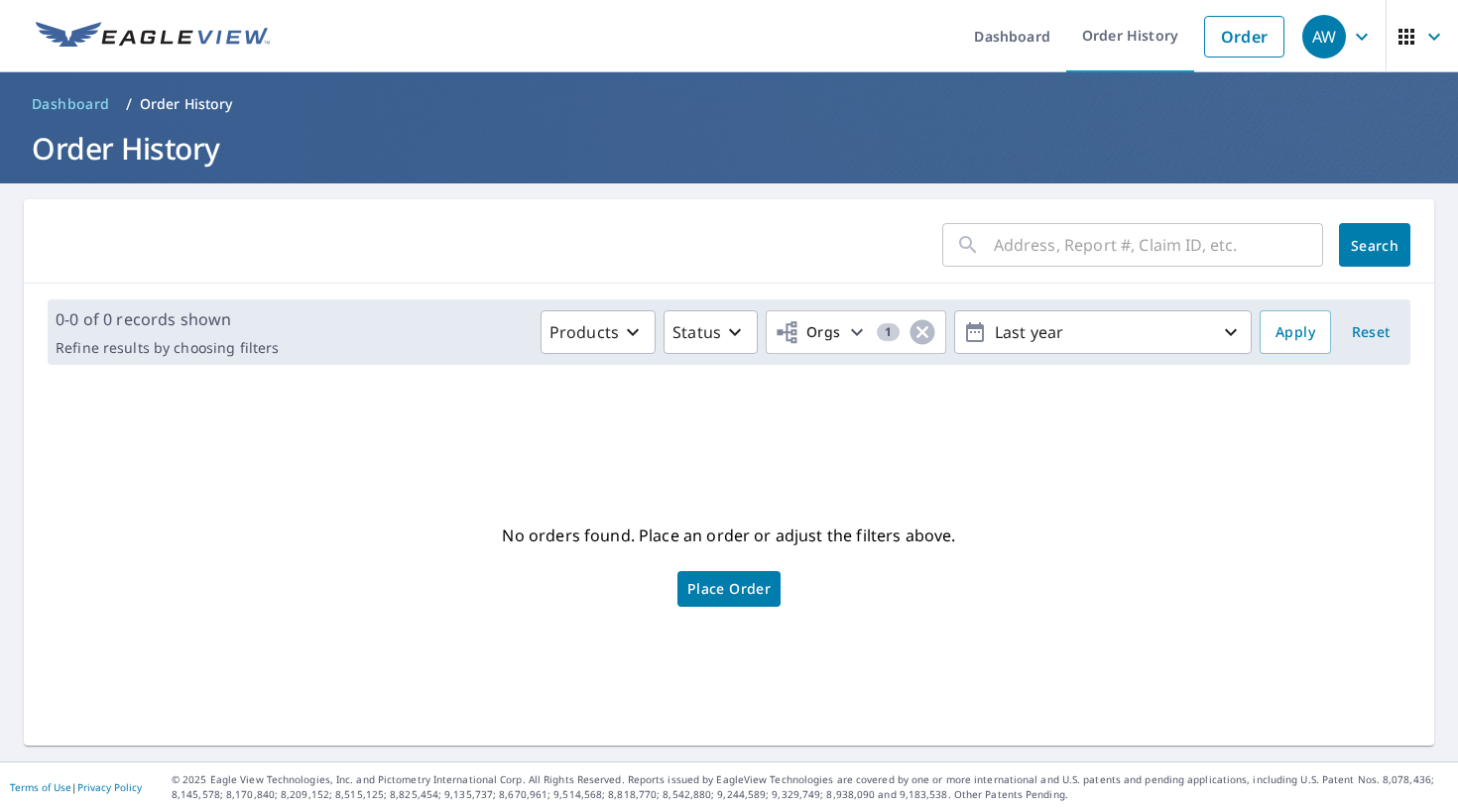 click on "Place Order" at bounding box center (729, 589) 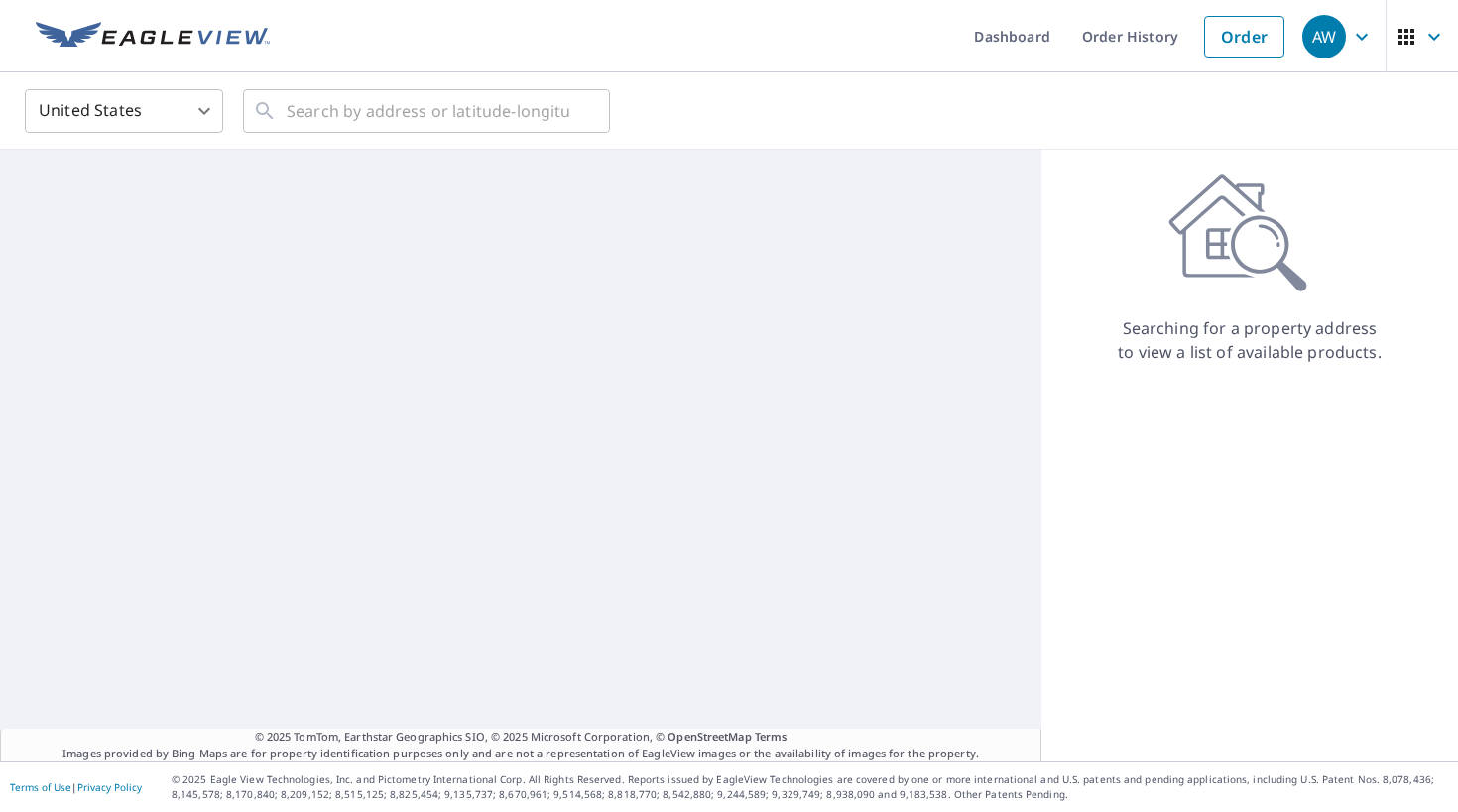 scroll, scrollTop: 0, scrollLeft: 0, axis: both 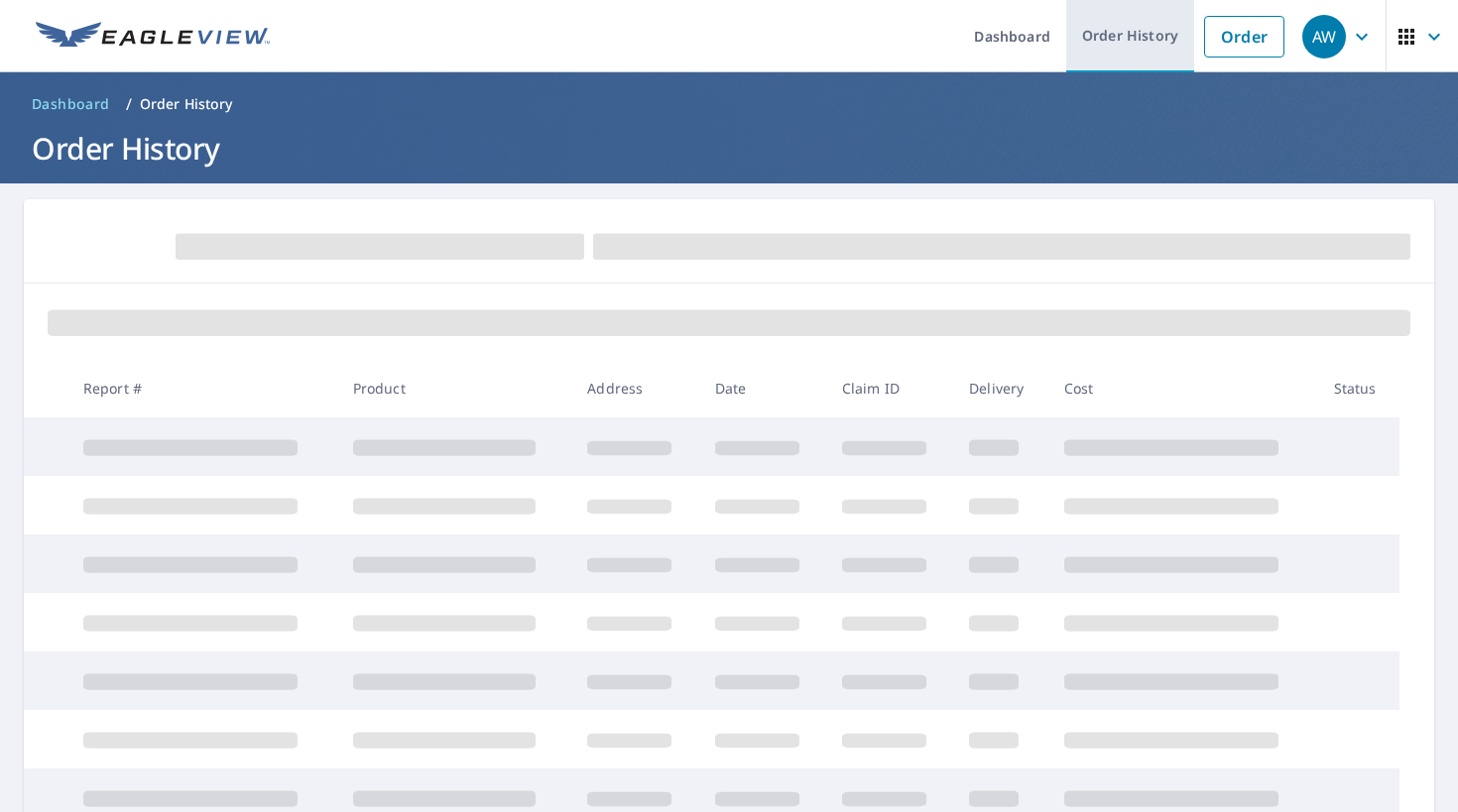 click on "Order History" at bounding box center (1130, 36) 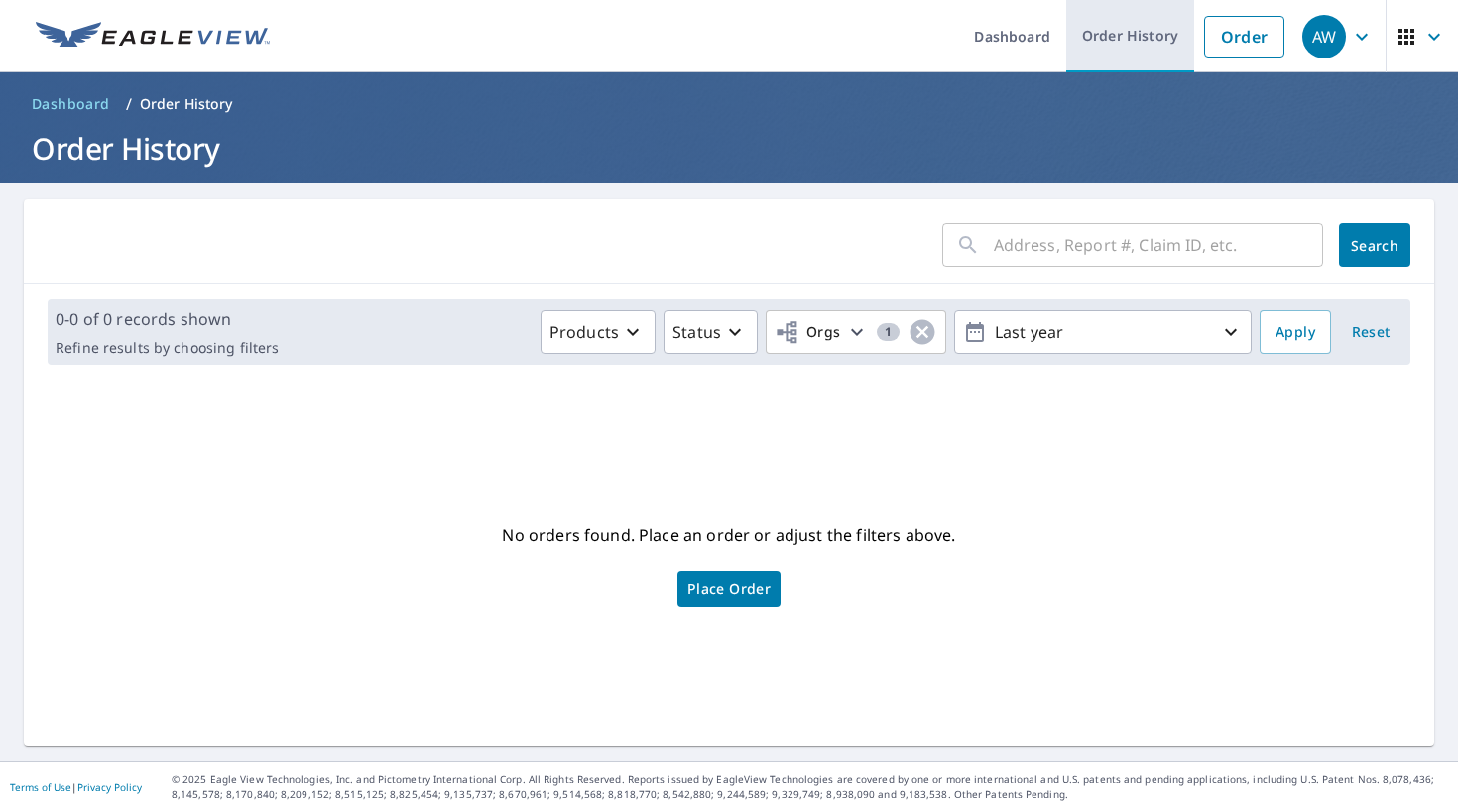 click on "Order History" at bounding box center (1130, 36) 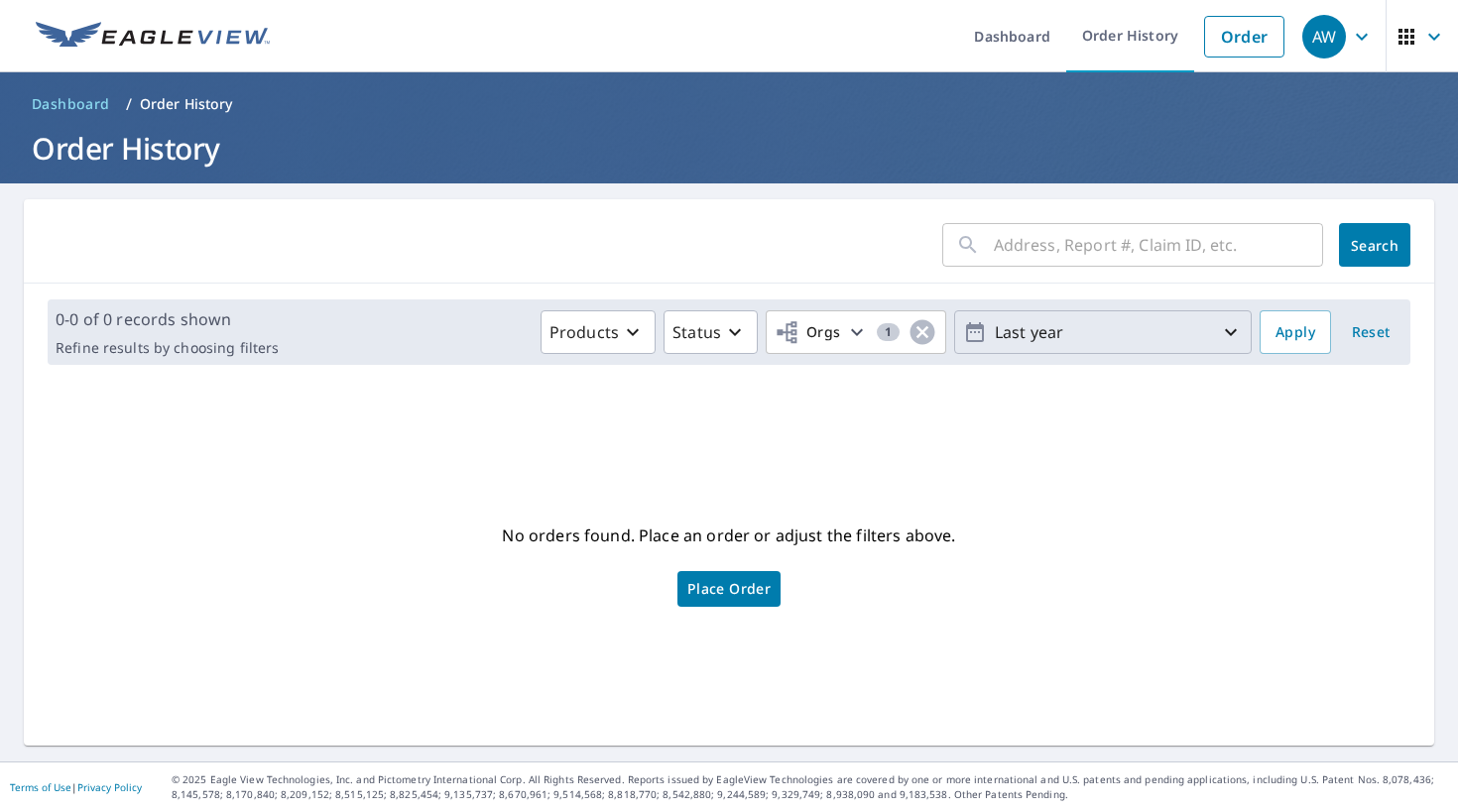 click 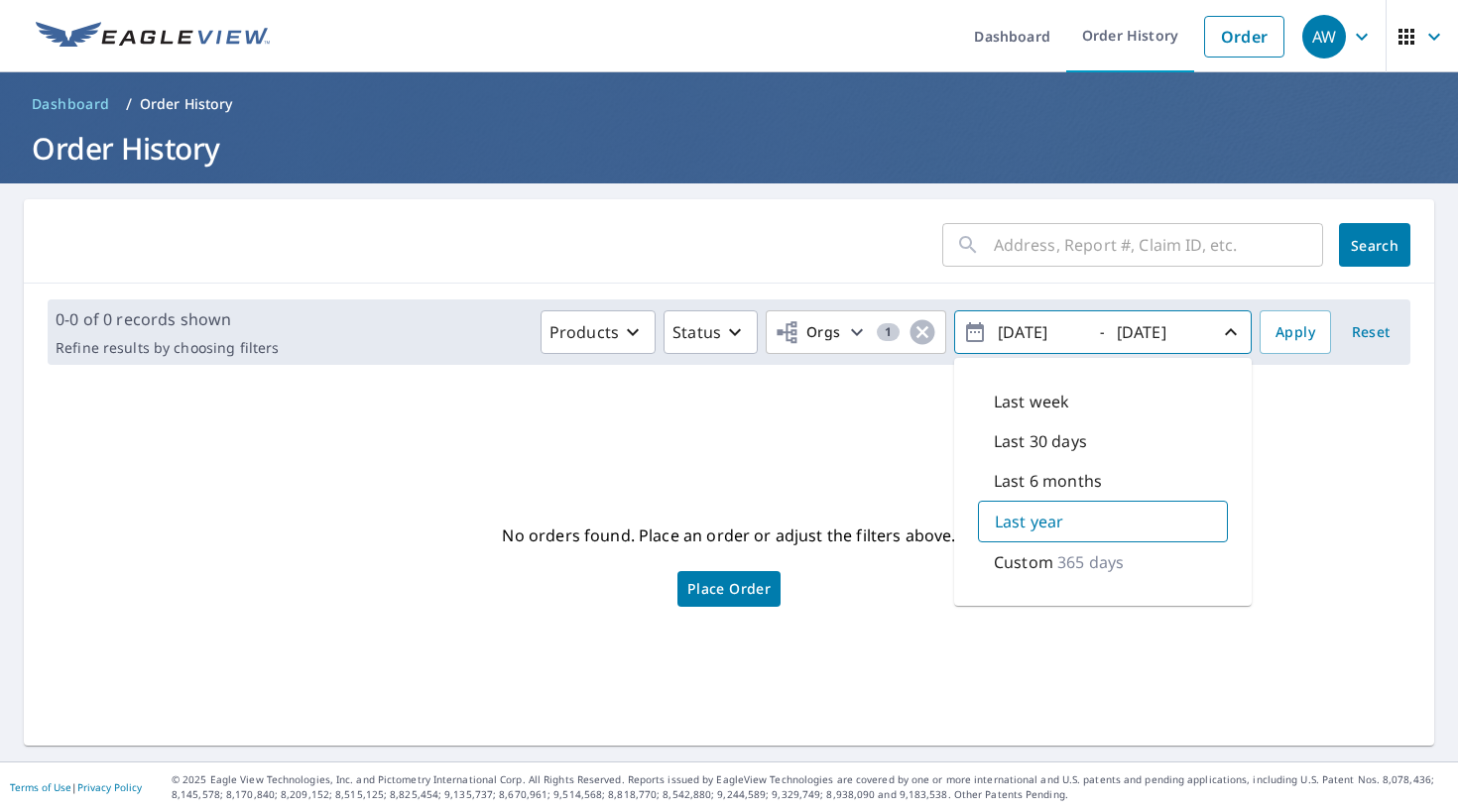 click on "Last 6 months" at bounding box center [1103, 481] 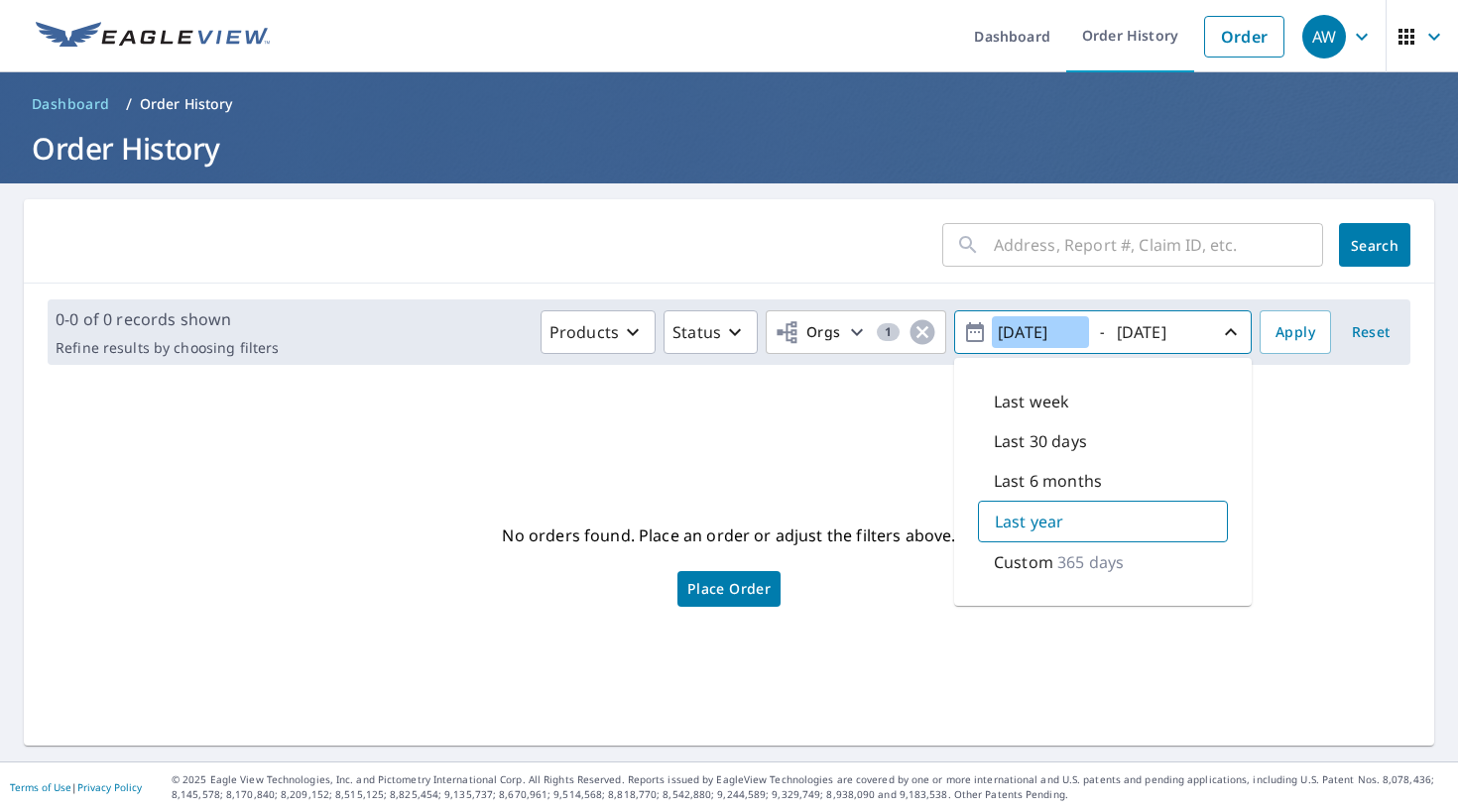 type on "2025/02/07" 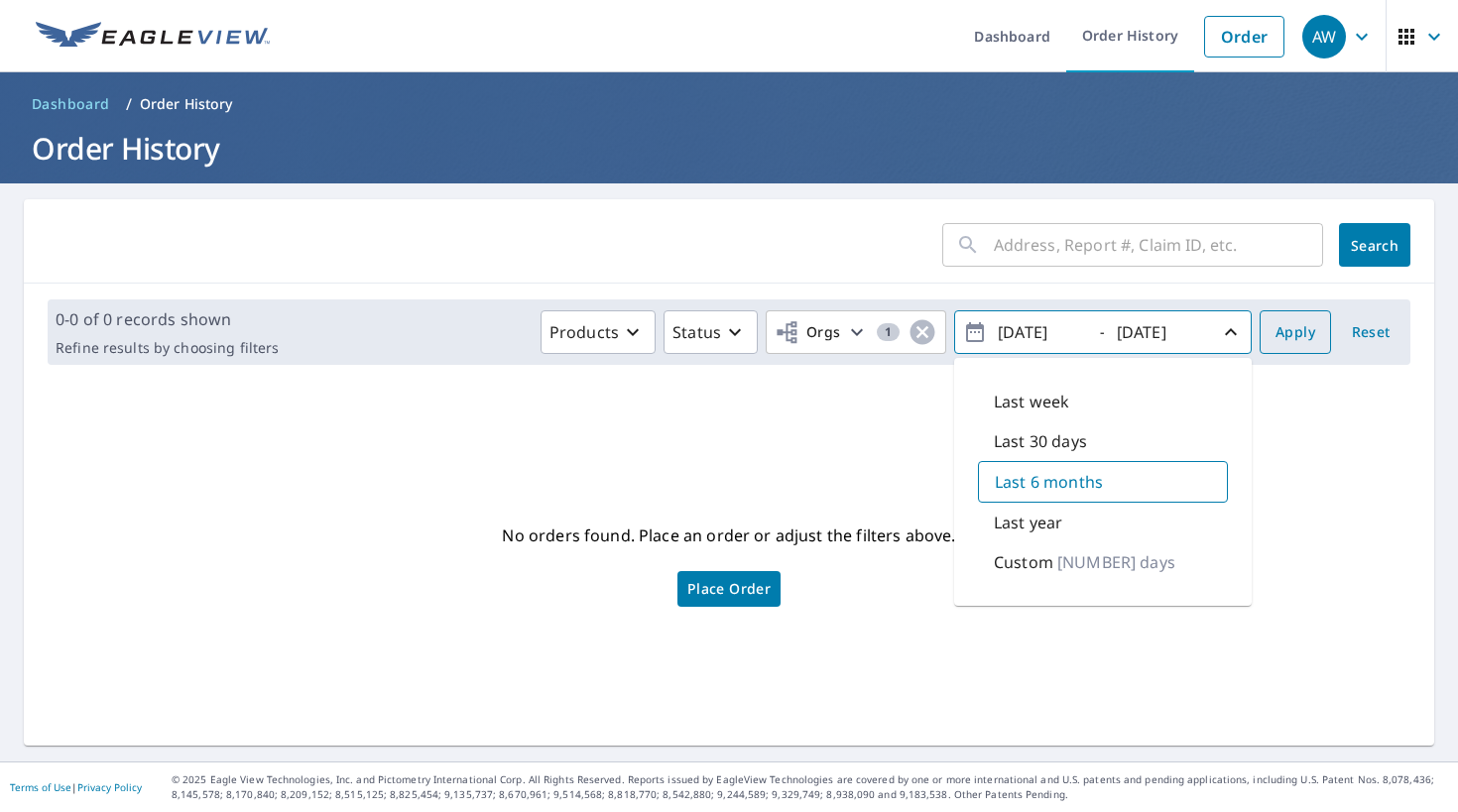 click on "Apply" at bounding box center [1295, 332] 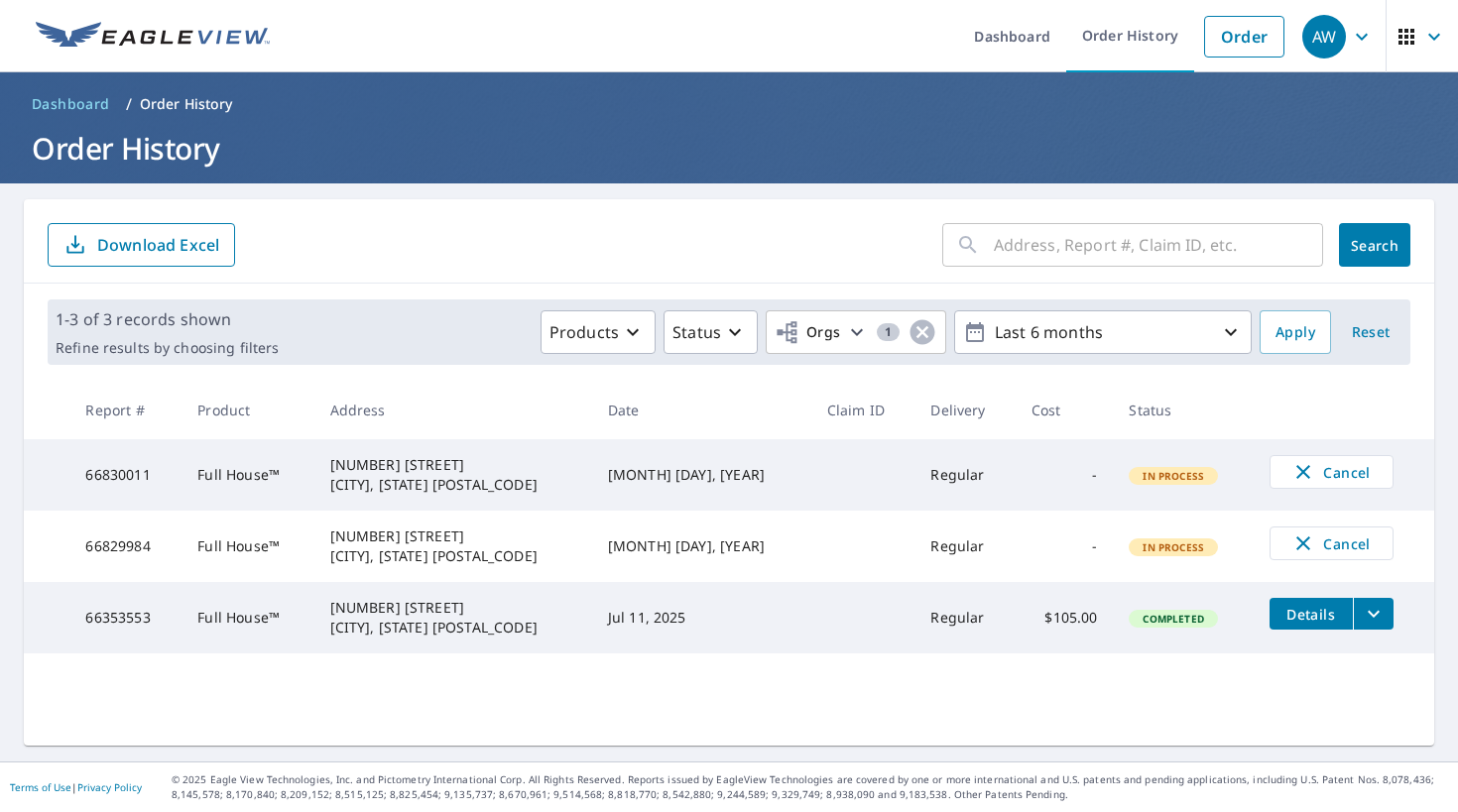 click on "1-3 of 3 records shown Refine results by choosing filters Products Status Orgs 1 Last 6 months Apply Reset" at bounding box center (729, 332) 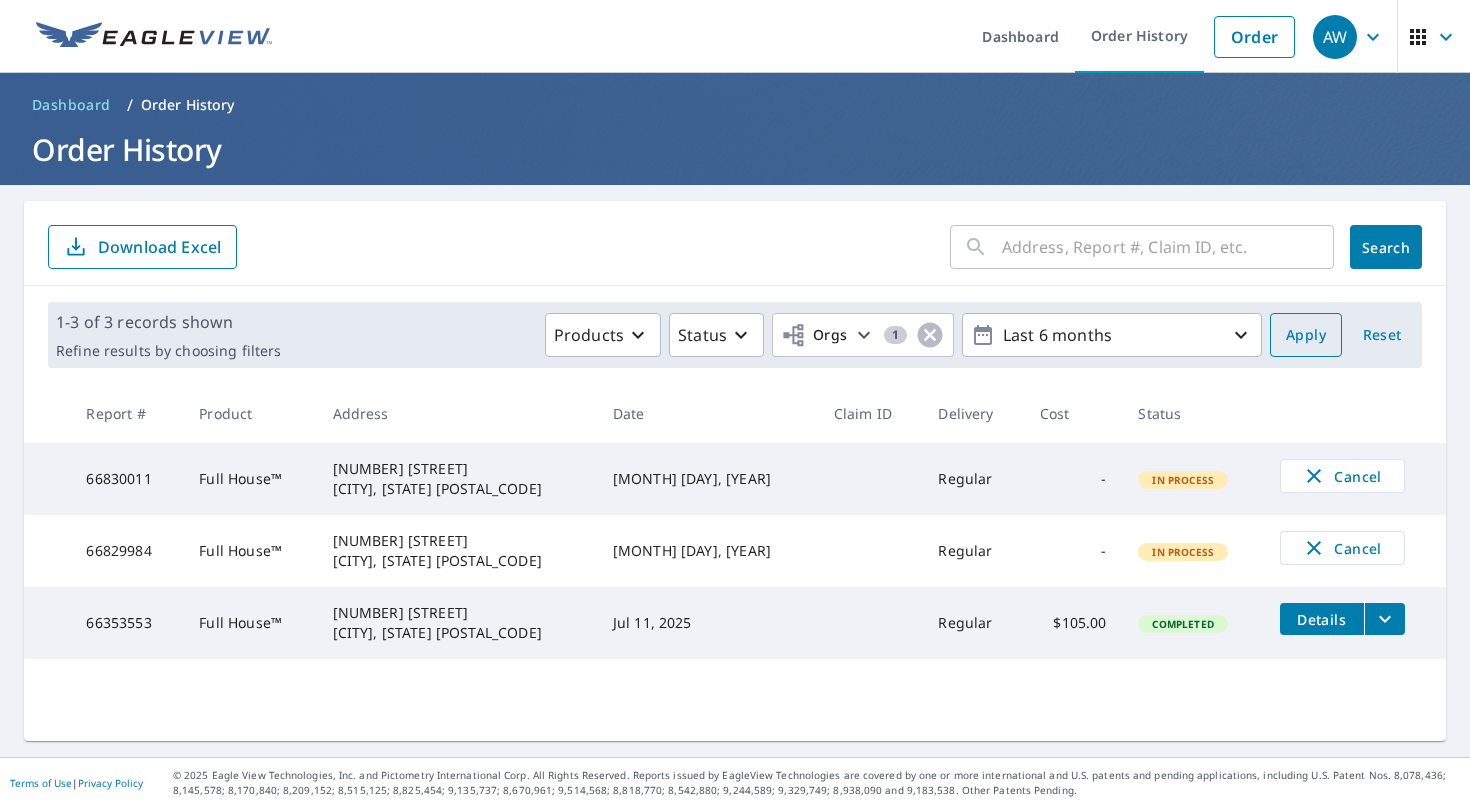 click on "Apply" at bounding box center [1306, 335] 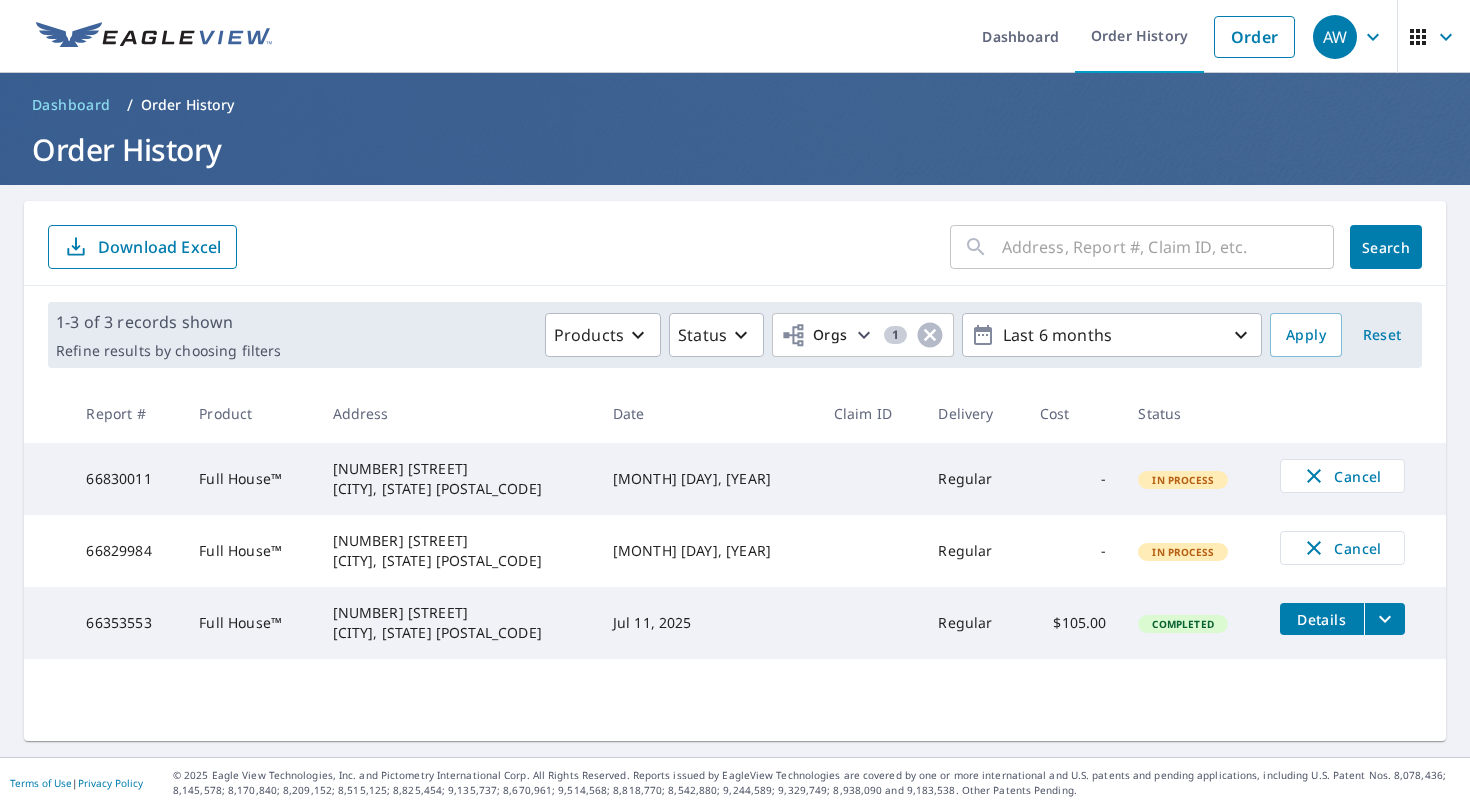 click on "​ Search Download Excel" at bounding box center [735, 247] 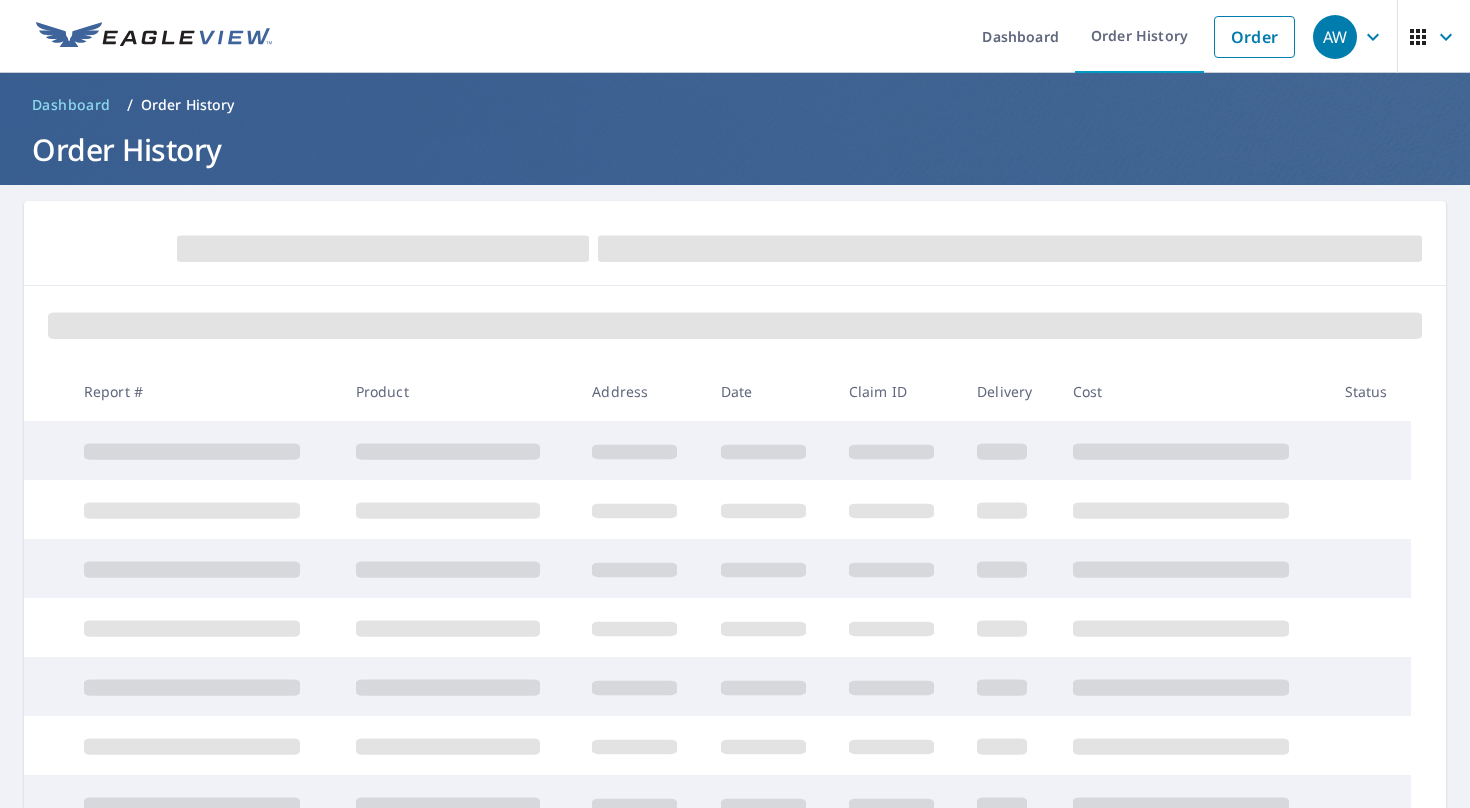 scroll, scrollTop: 0, scrollLeft: 0, axis: both 